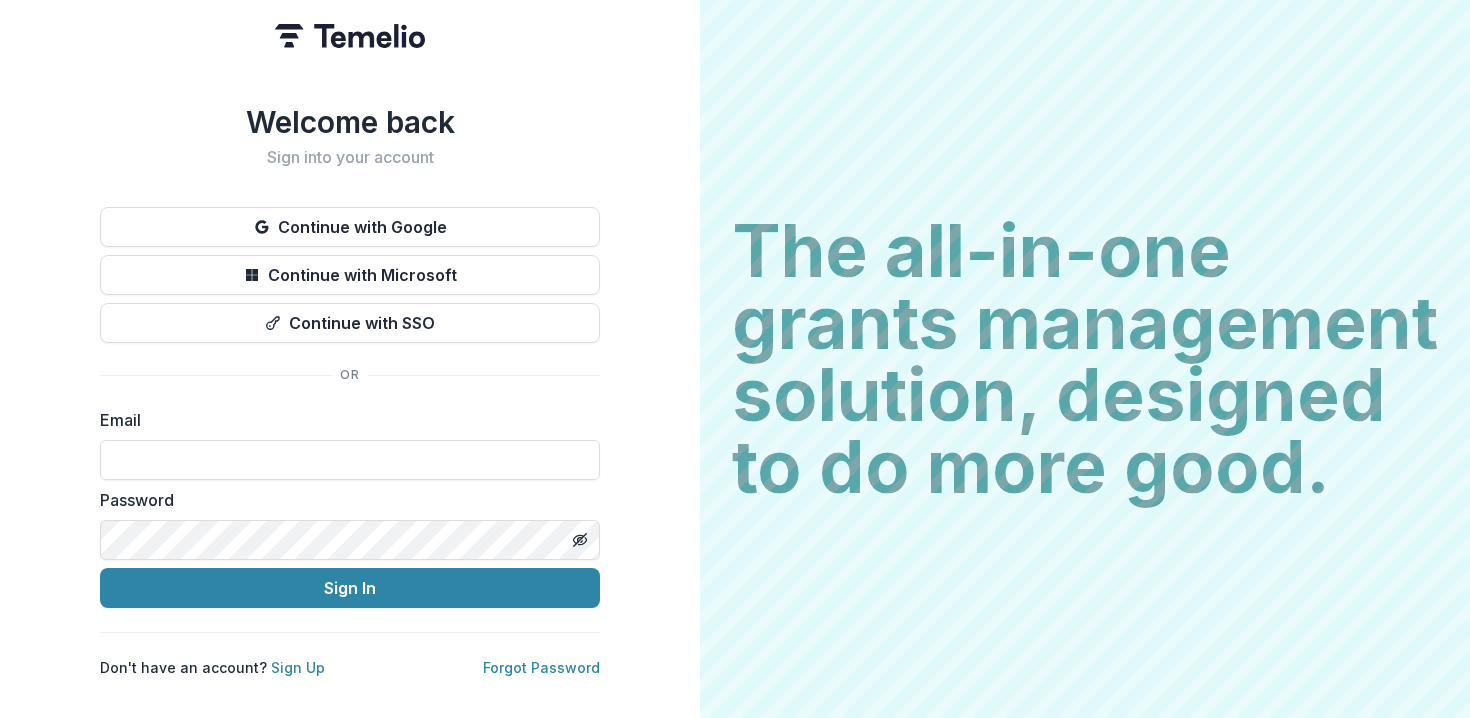 scroll, scrollTop: 0, scrollLeft: 0, axis: both 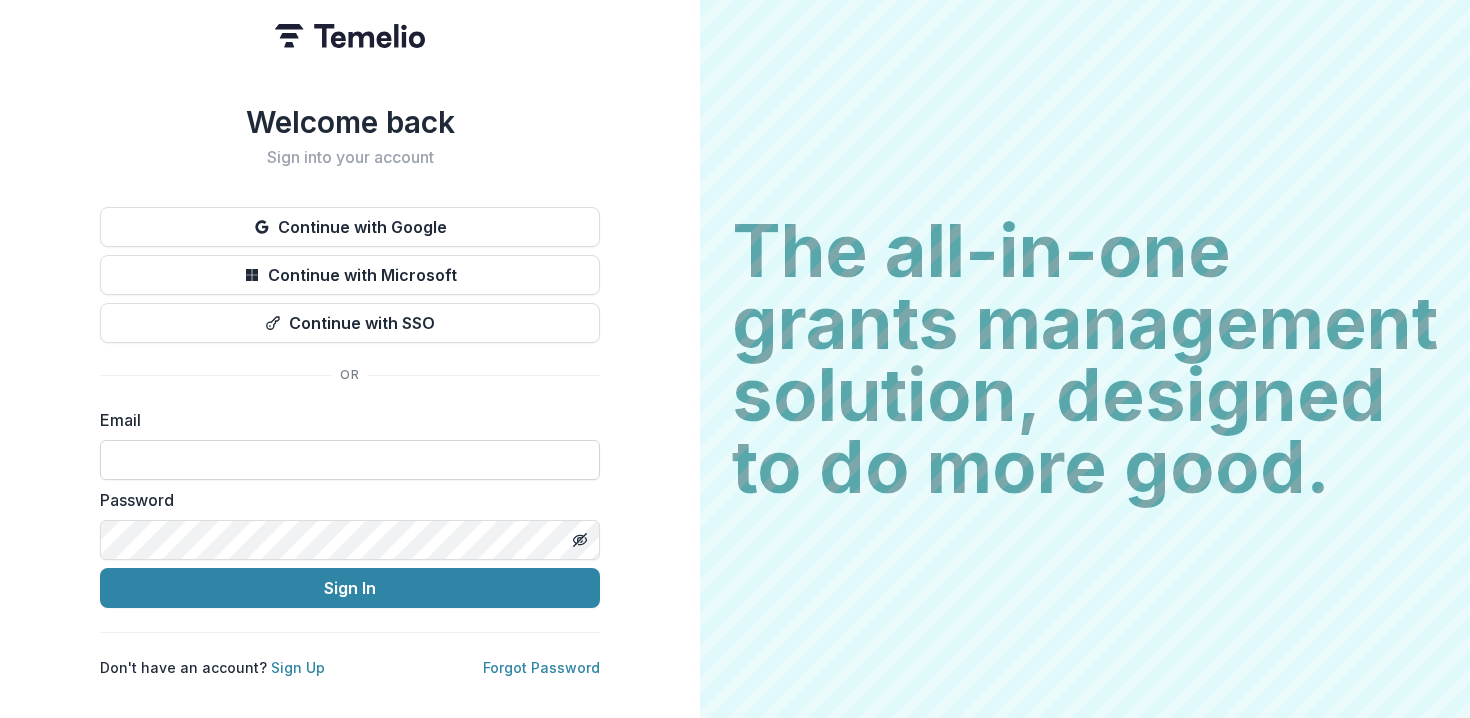 click at bounding box center (350, 460) 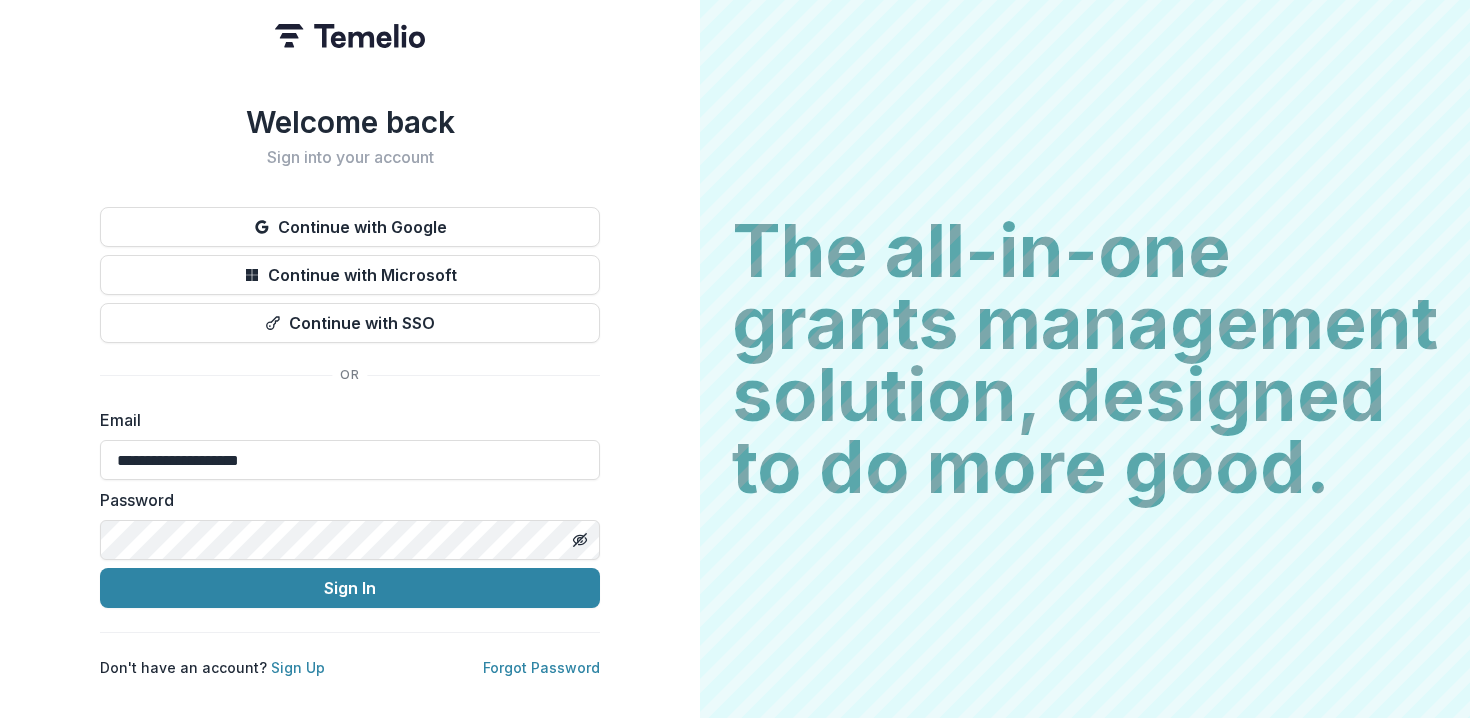 type on "**********" 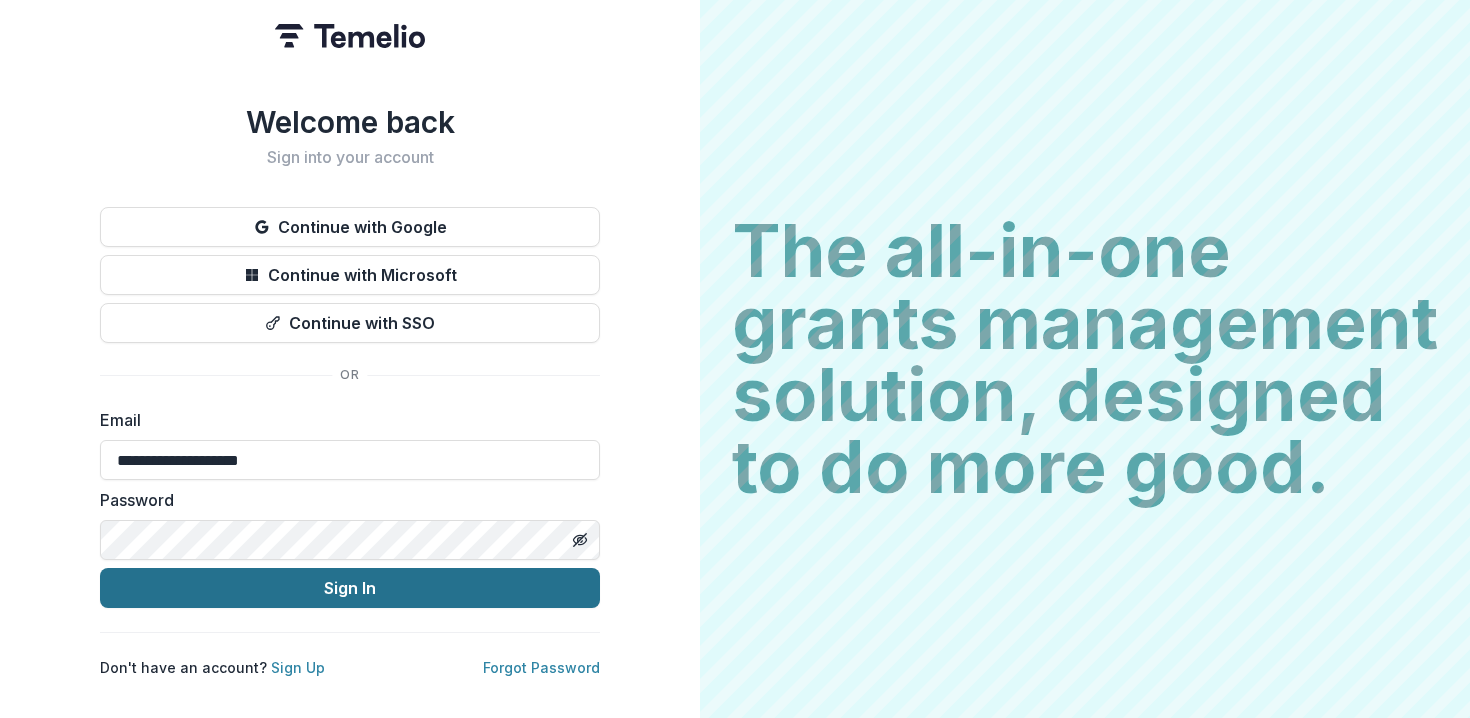 click on "Sign In" at bounding box center [350, 588] 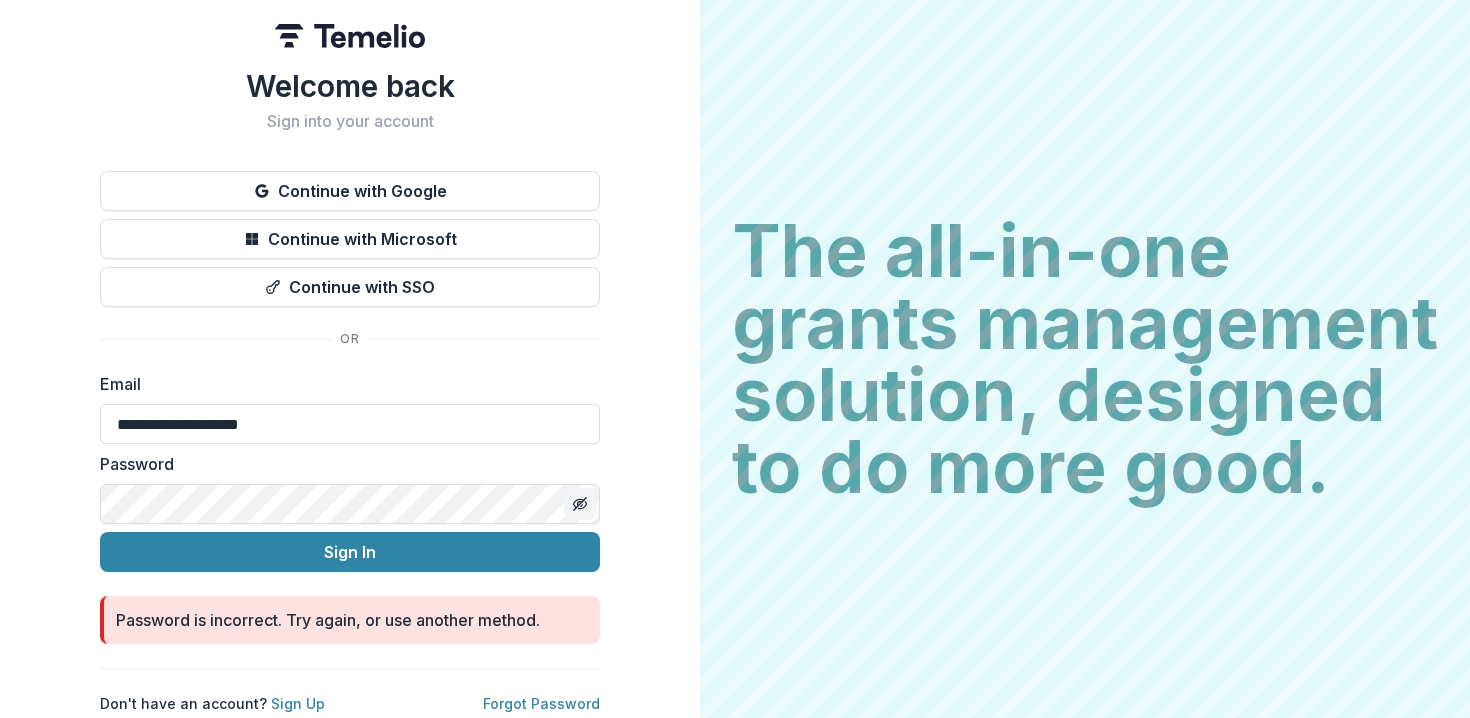 click 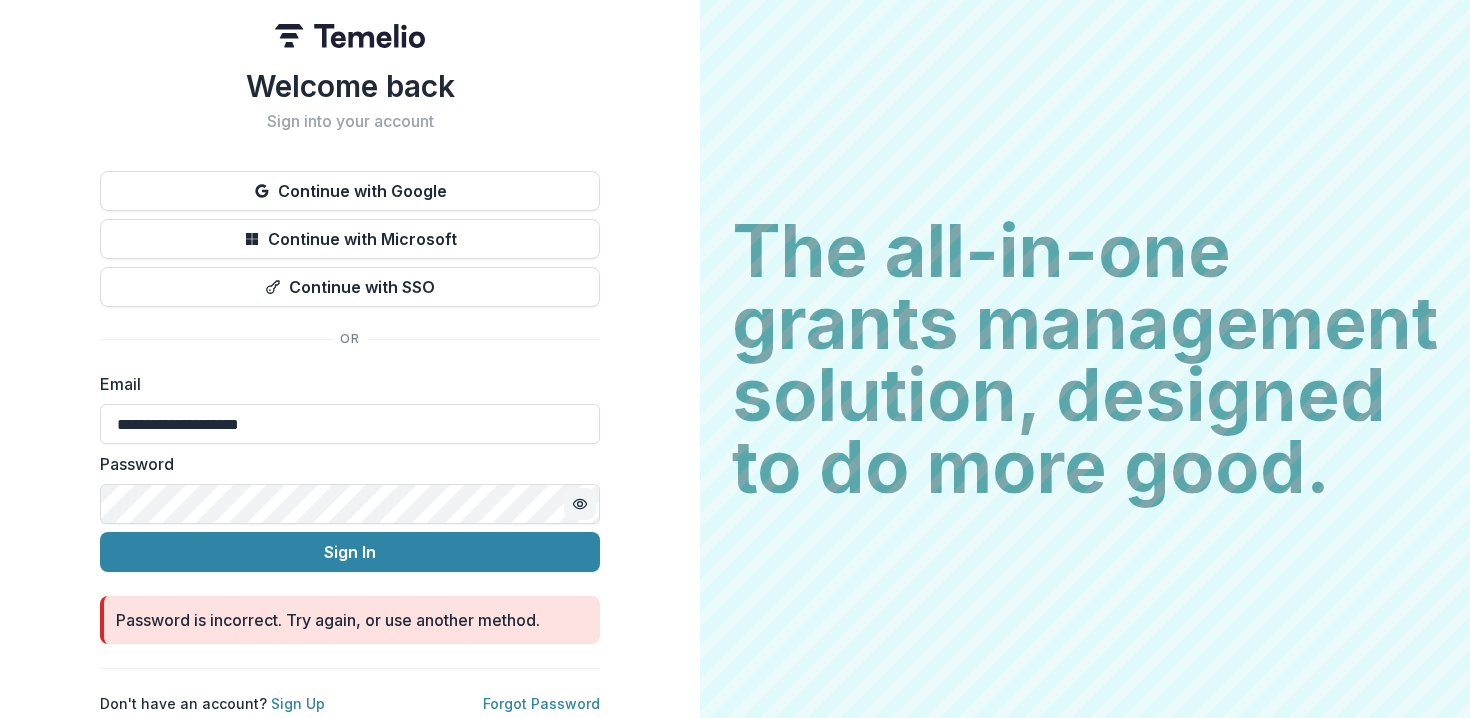 click on "**********" at bounding box center [350, 359] 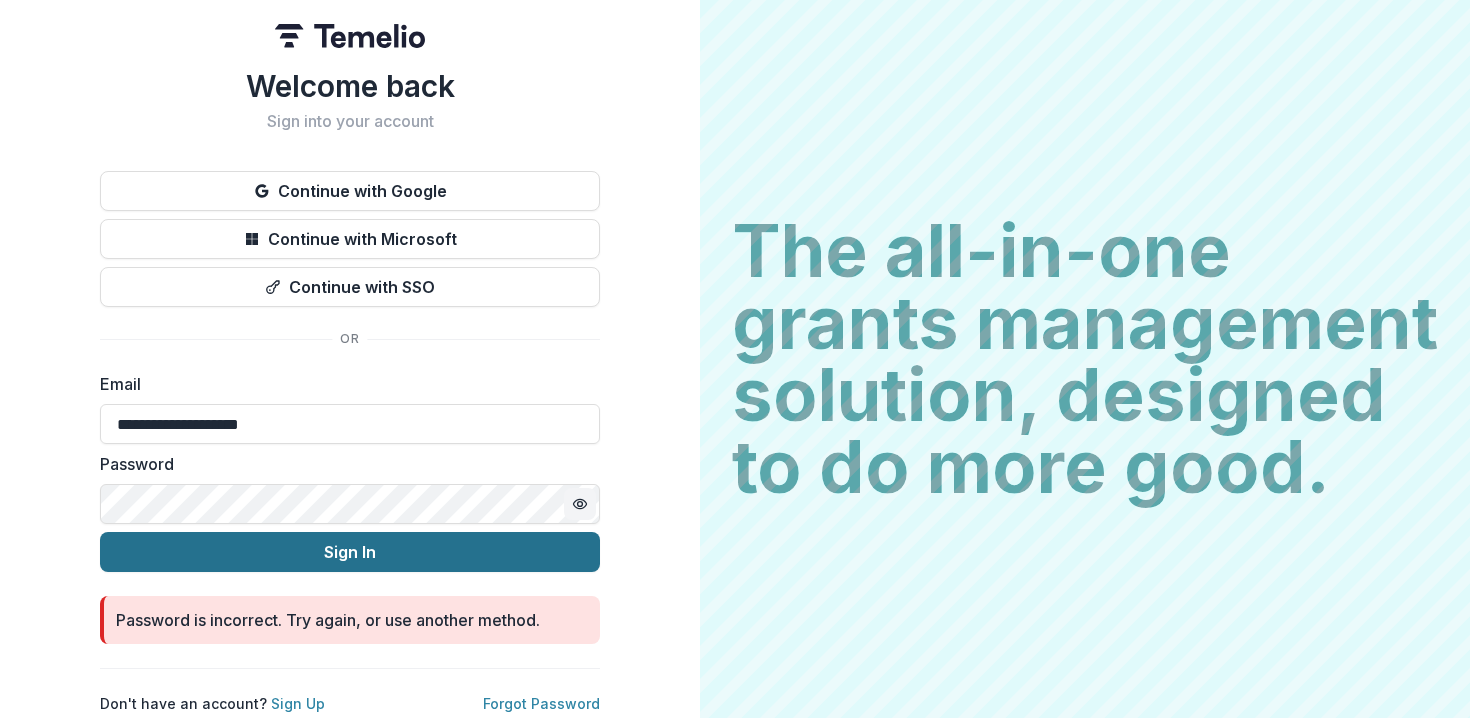 click on "Sign In" at bounding box center (350, 552) 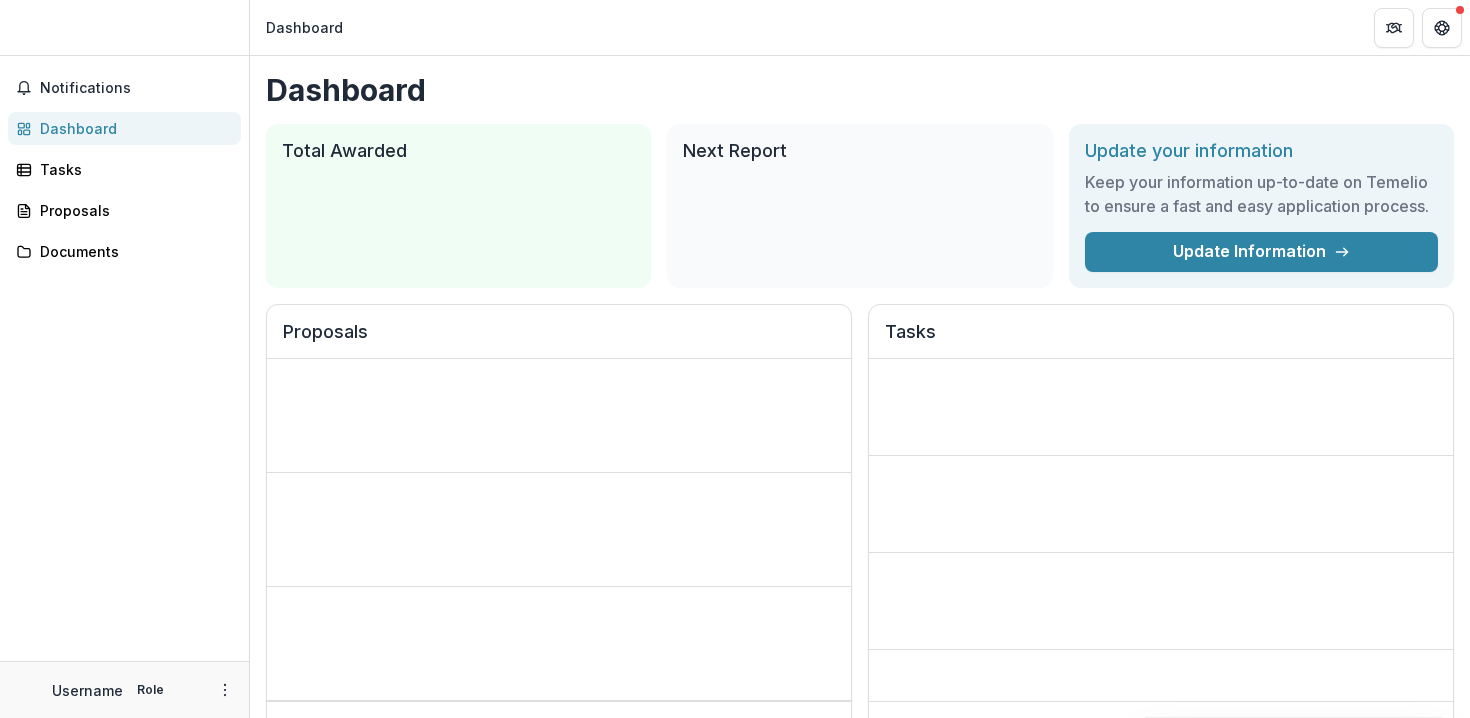 scroll, scrollTop: 0, scrollLeft: 0, axis: both 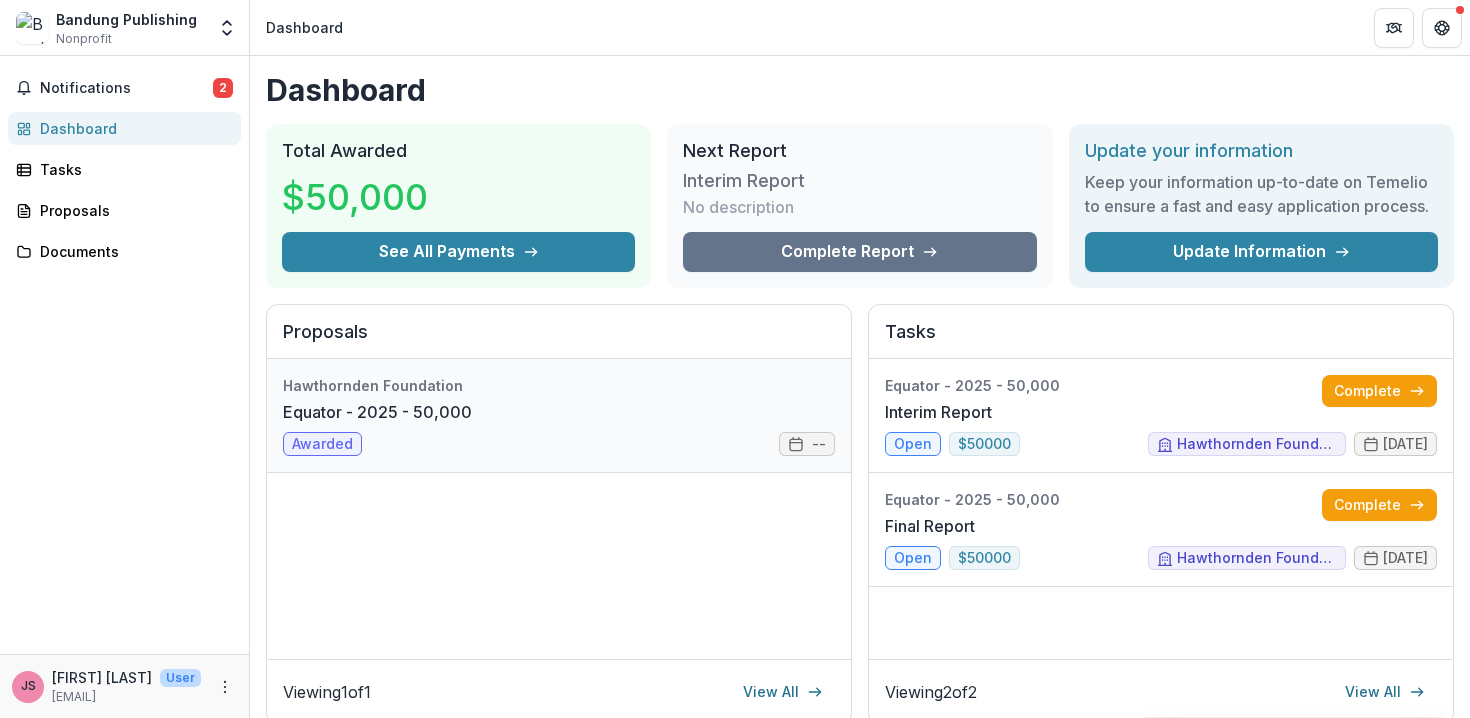 click on "Equator - 2025 - 50,000" at bounding box center (377, 412) 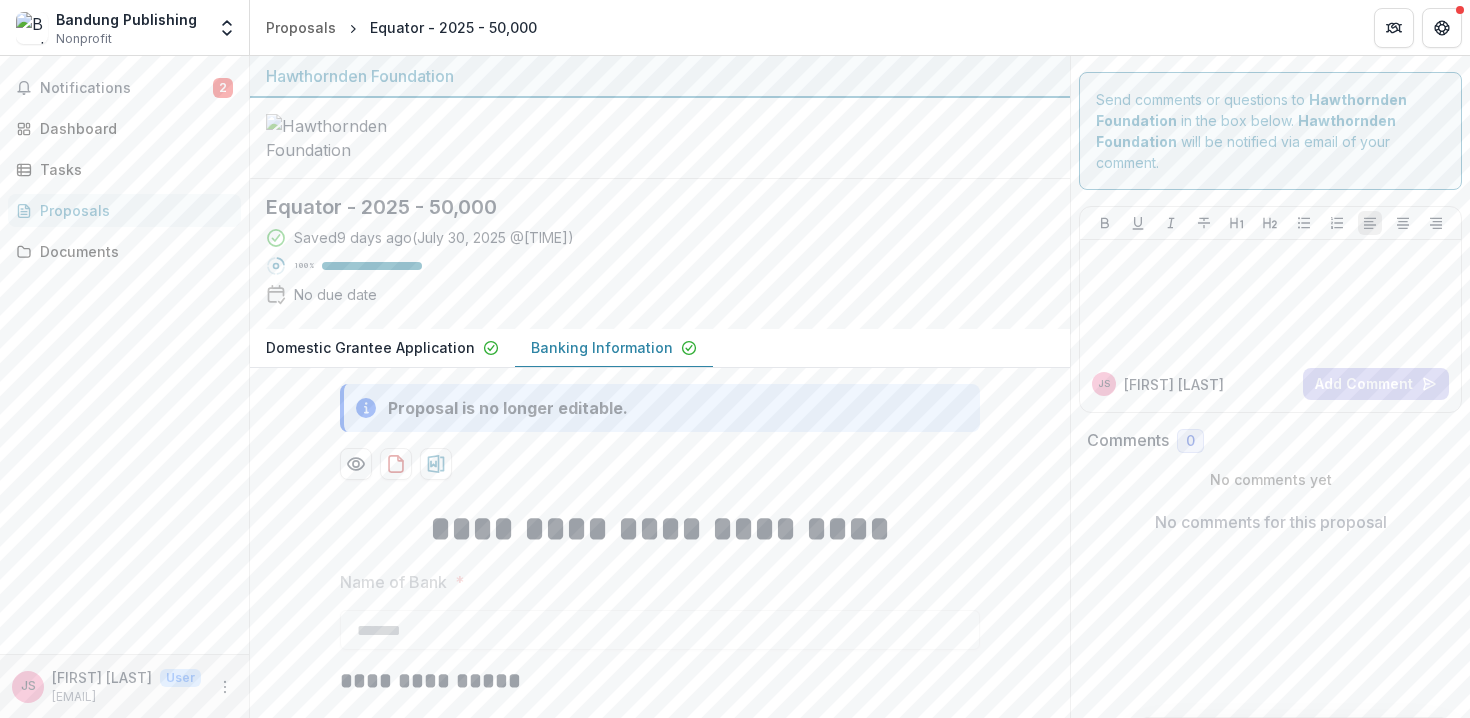 click on "Proposals" at bounding box center [132, 210] 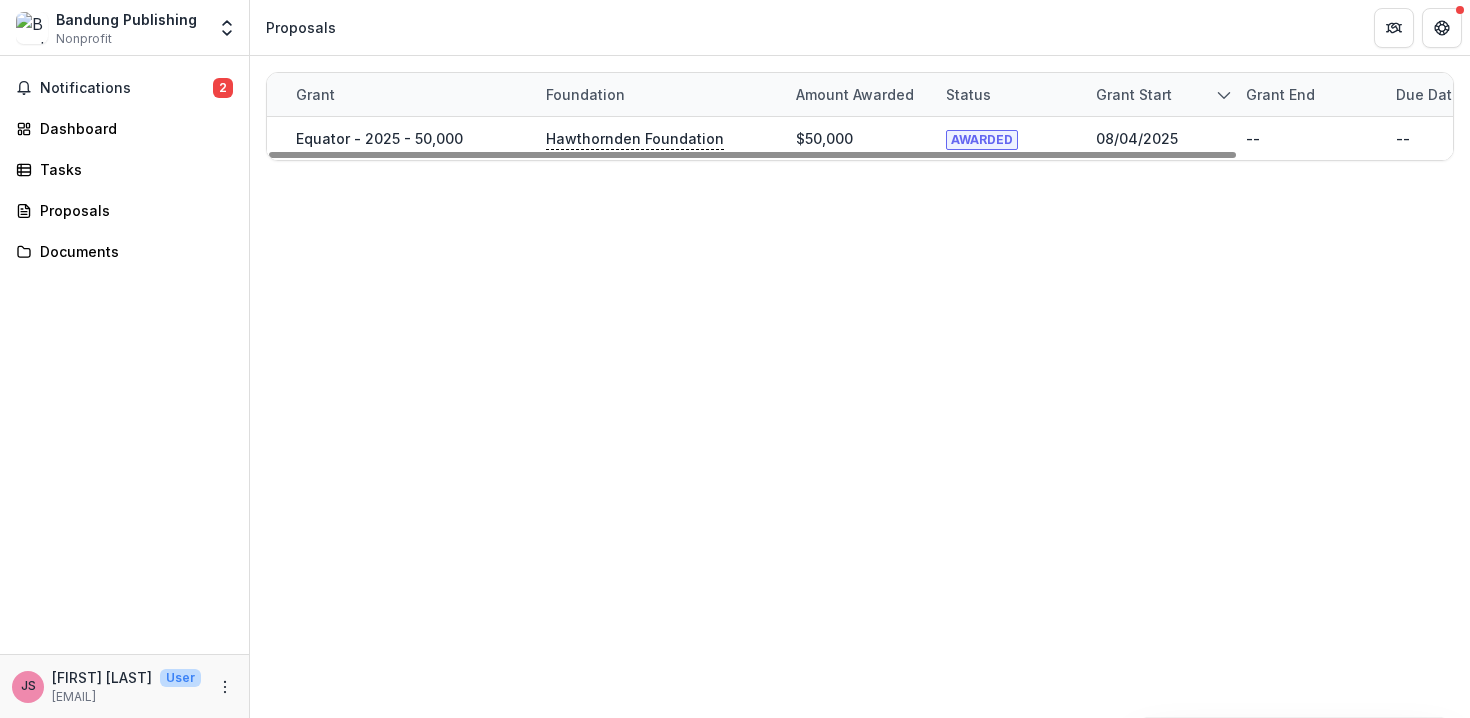scroll, scrollTop: 0, scrollLeft: 0, axis: both 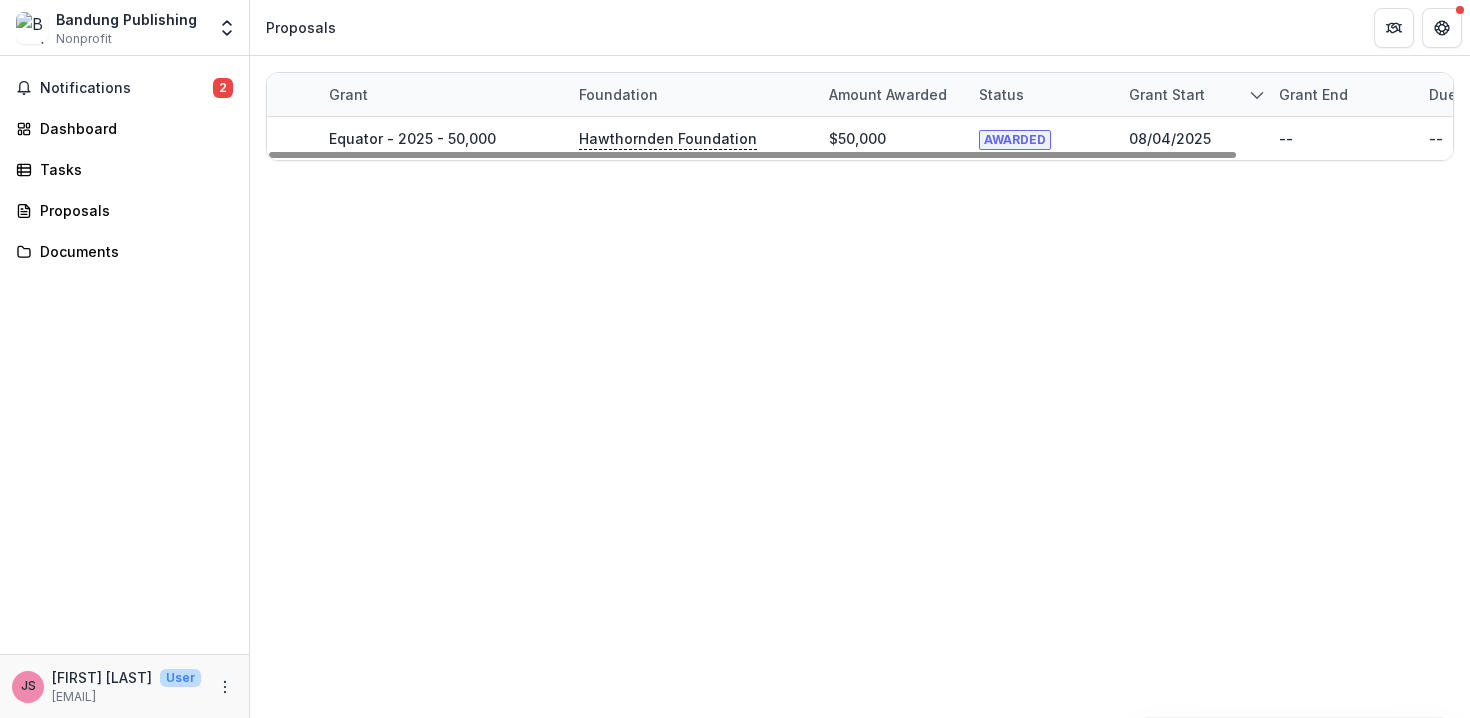 drag, startPoint x: 1218, startPoint y: 154, endPoint x: 853, endPoint y: 180, distance: 365.92487 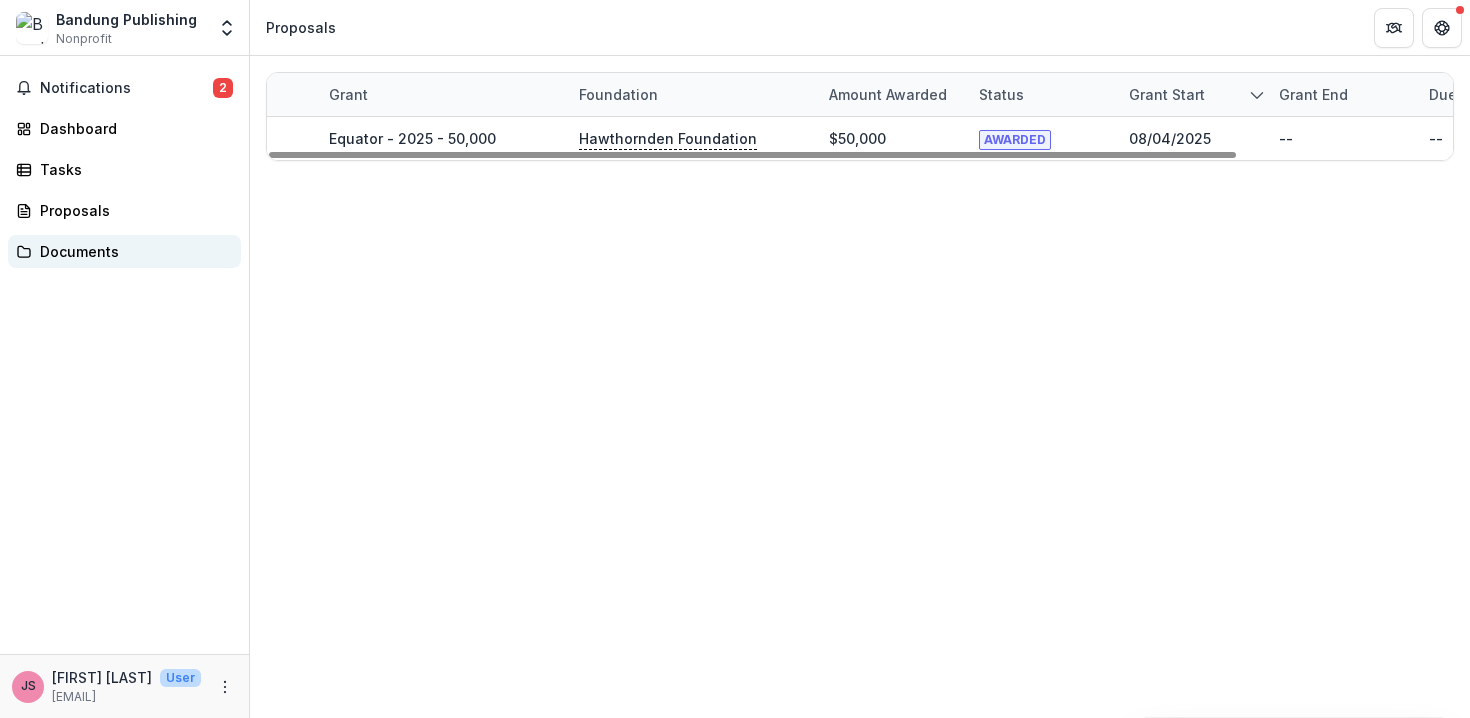 click on "Documents" at bounding box center (132, 251) 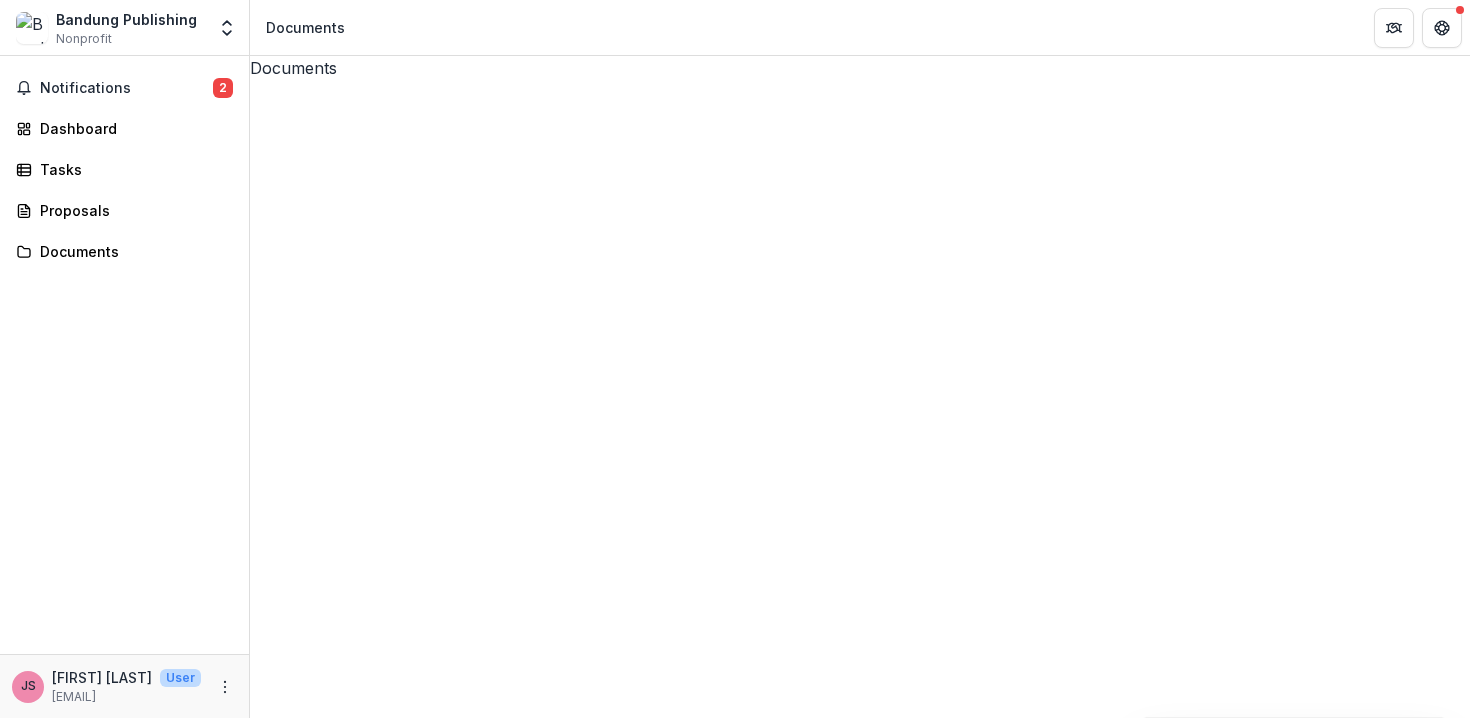 click on "Equator - 2025 - 50,000" at bounding box center [342, 1352] 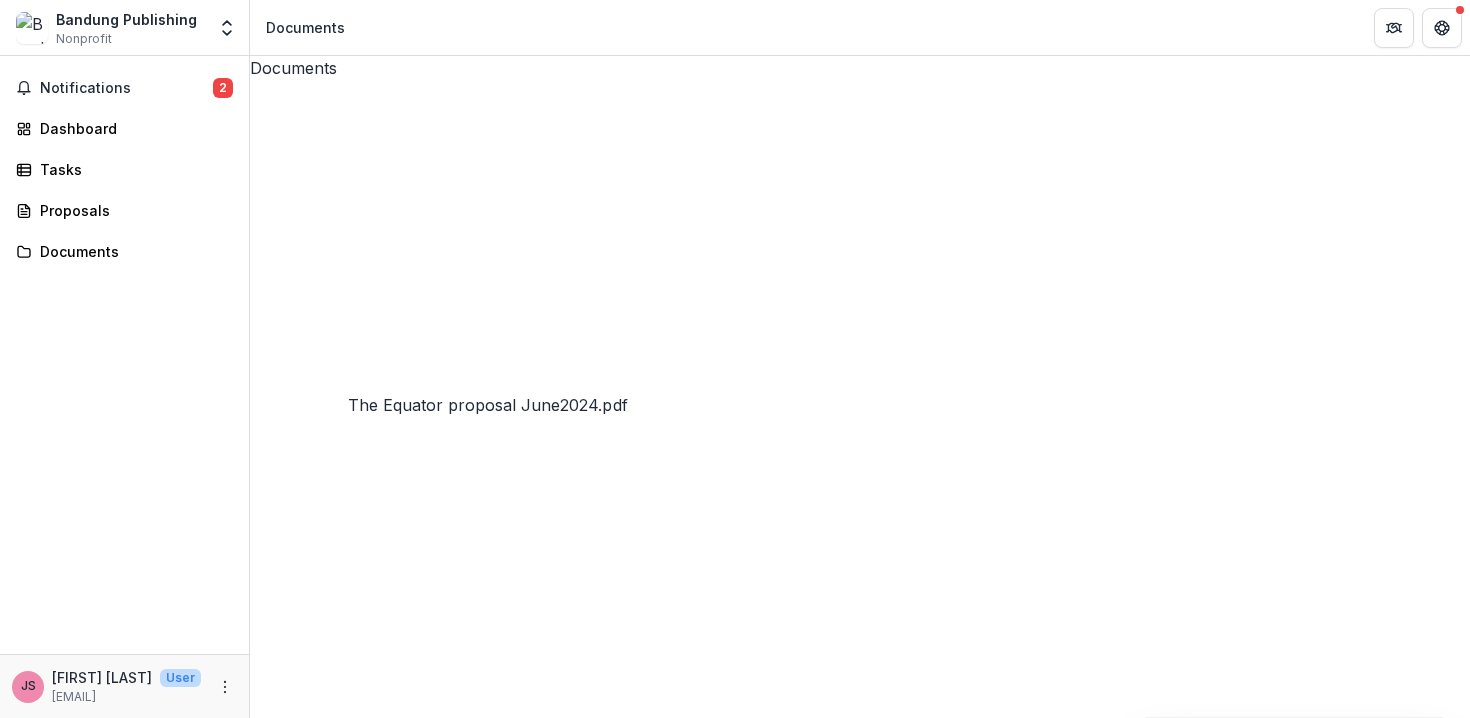 click on "The Equator proposal June2024.pdf" at bounding box center [389, 1696] 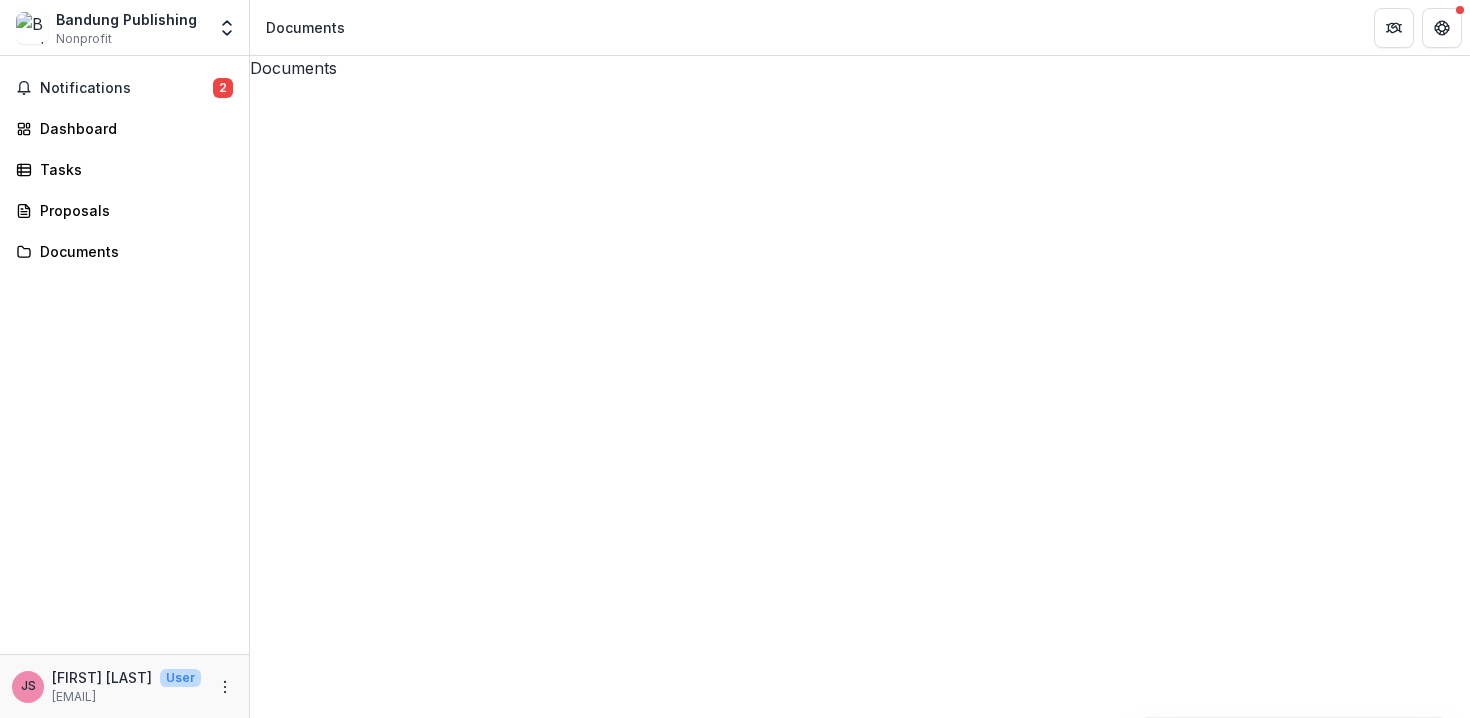 click 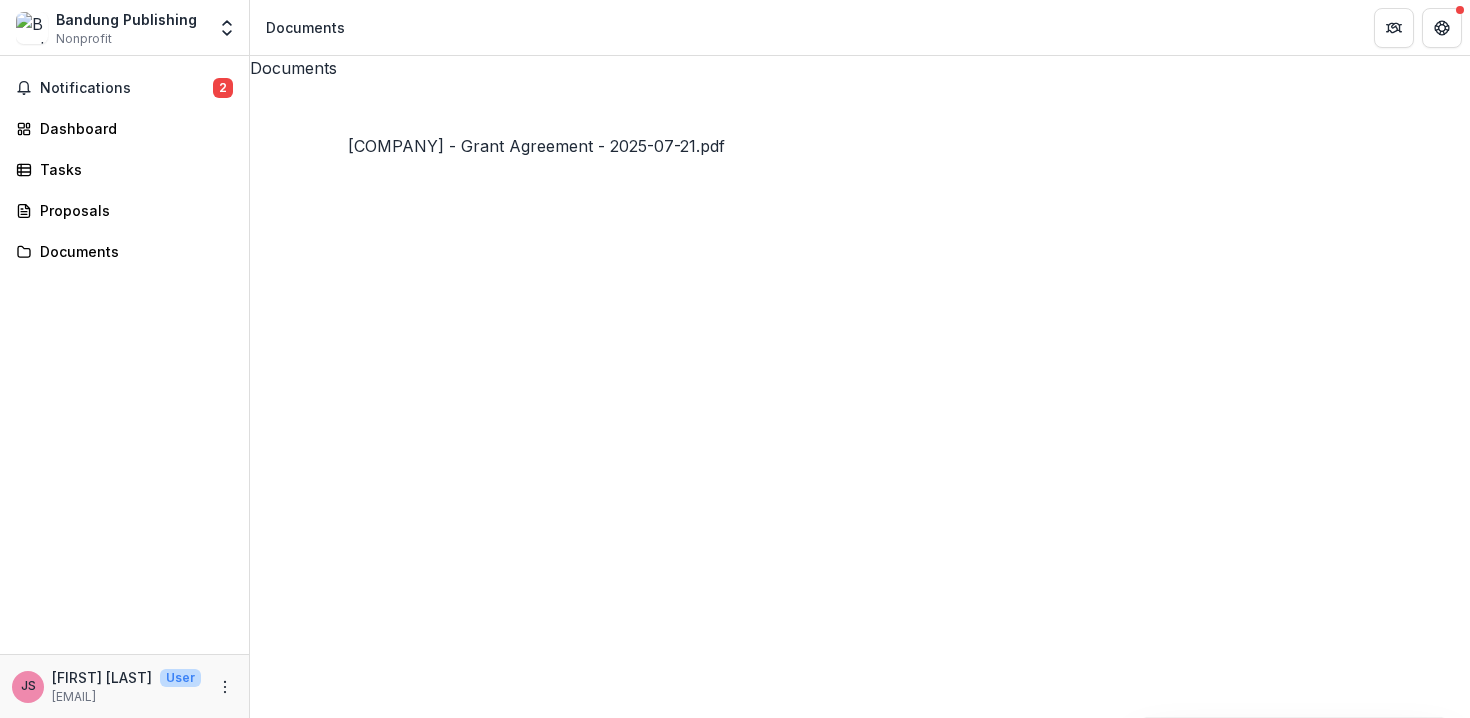 click on "[COMPANY] - Grant Agreement - 2025-07-21.pdf" at bounding box center (438, 1416) 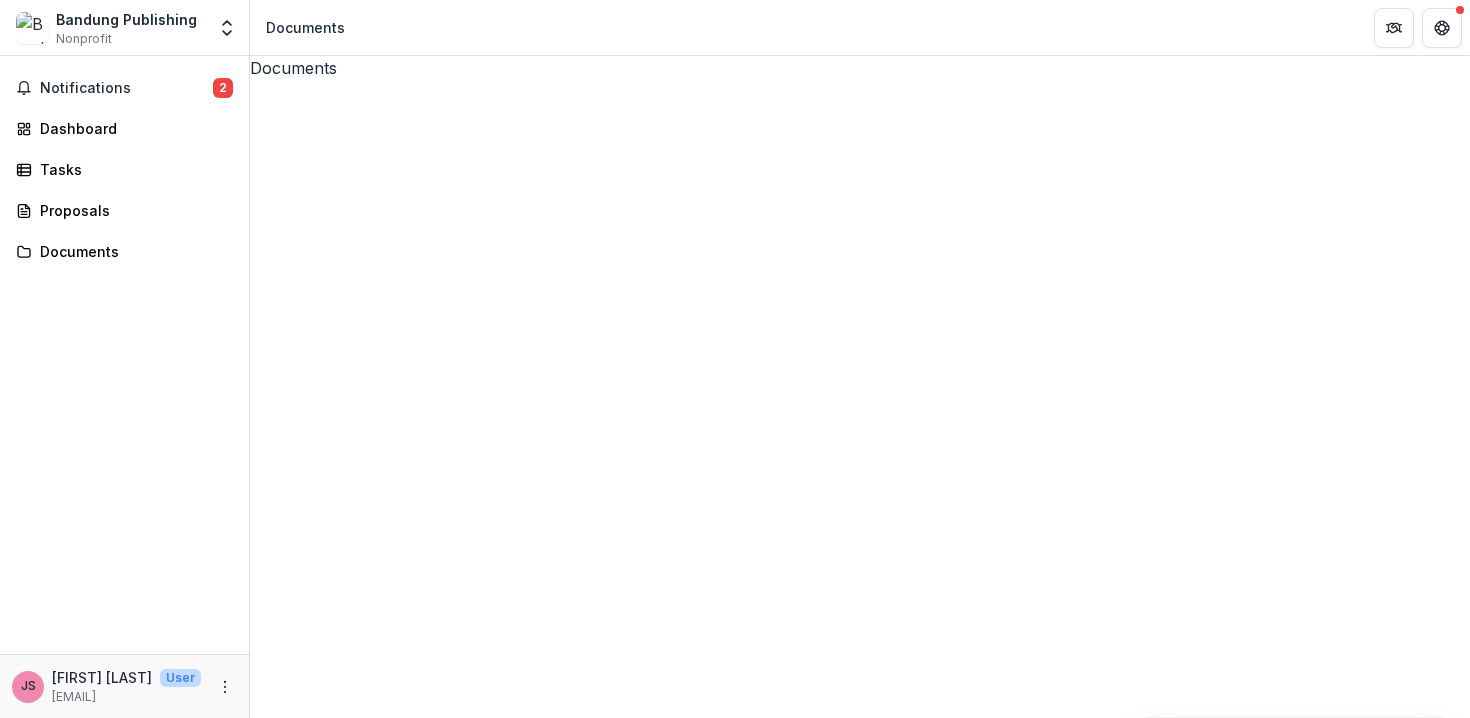 click at bounding box center (8, 730) 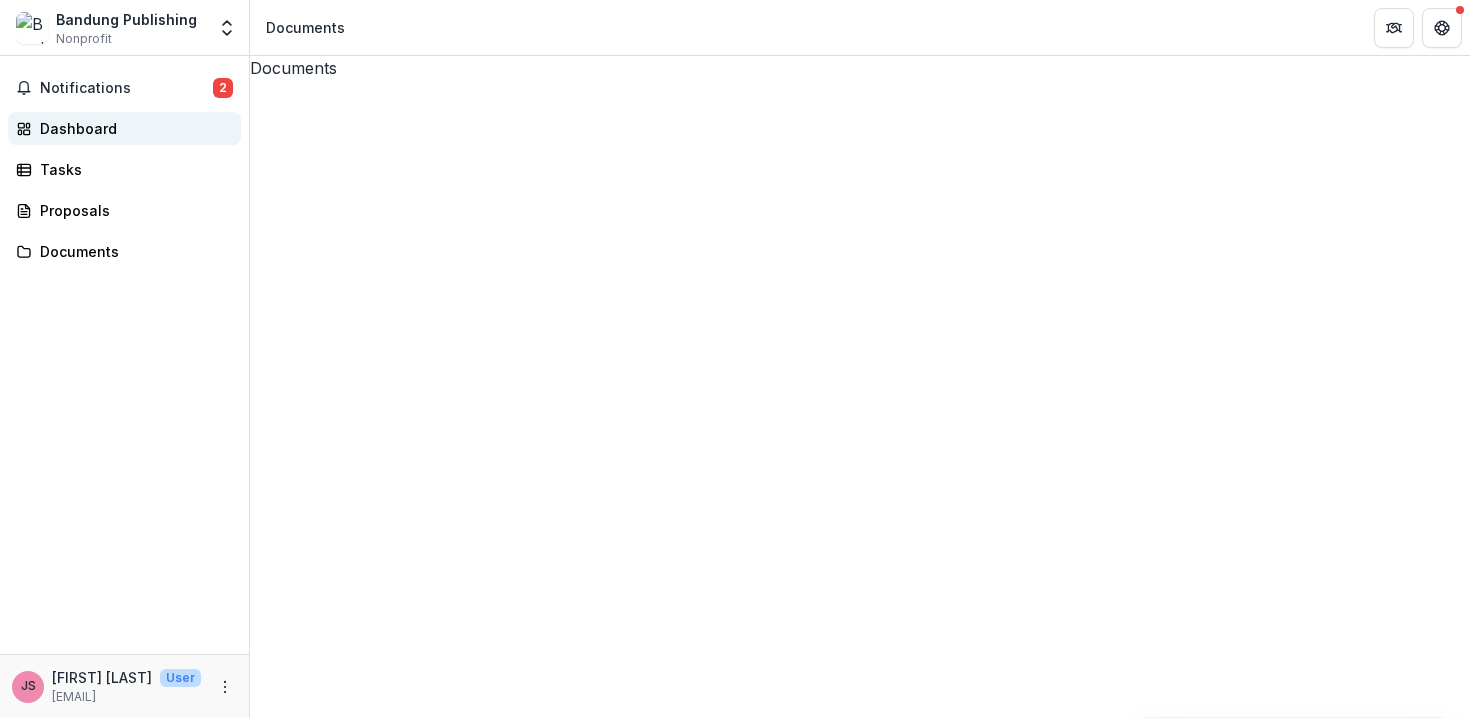 click on "Dashboard" at bounding box center [132, 128] 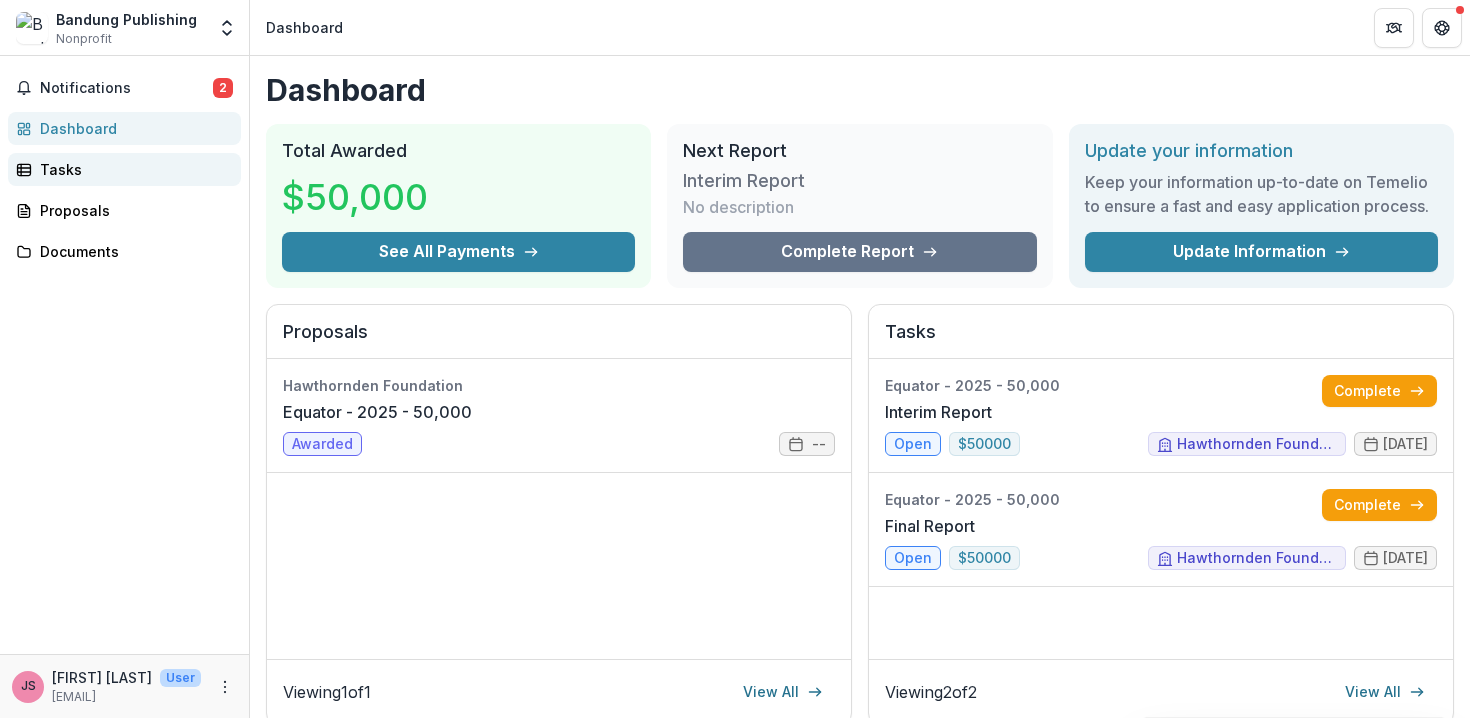 click on "Tasks" at bounding box center [132, 169] 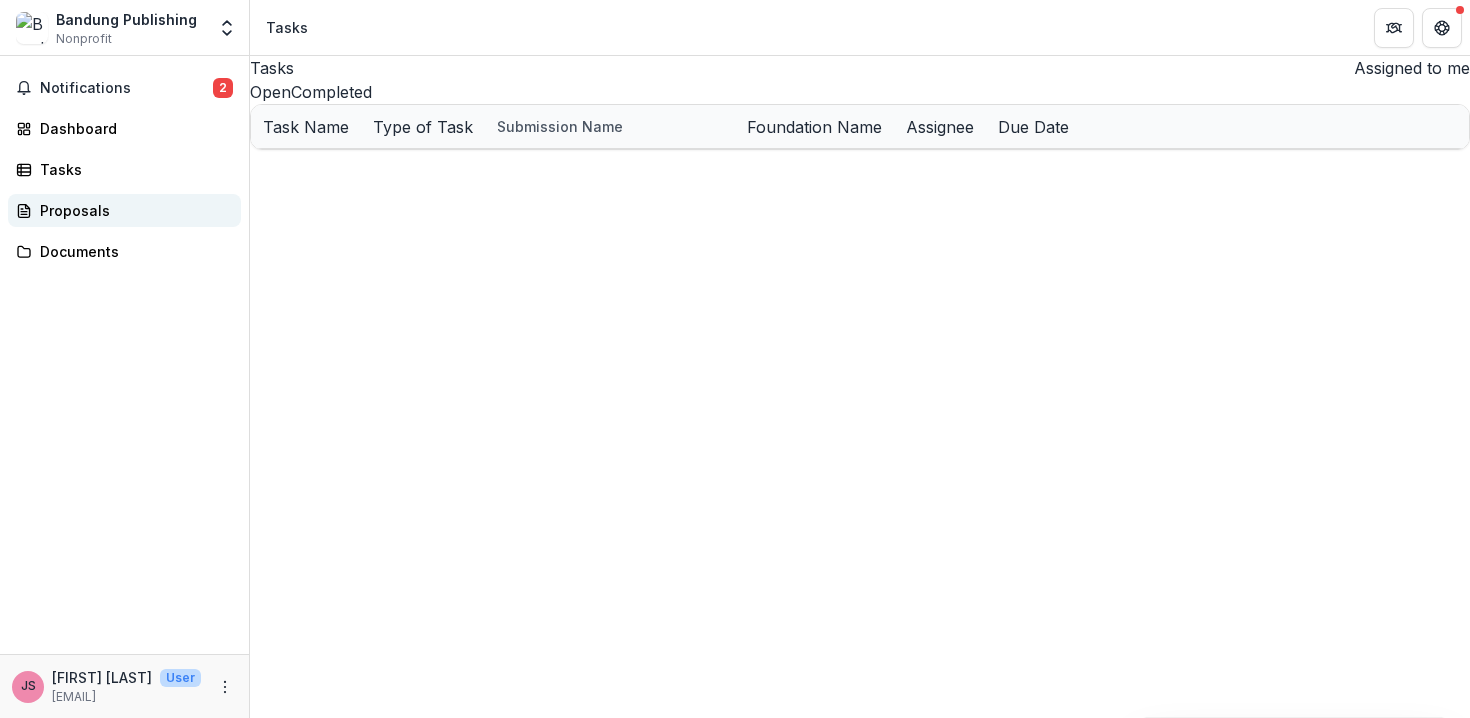 click on "Proposals" at bounding box center [132, 210] 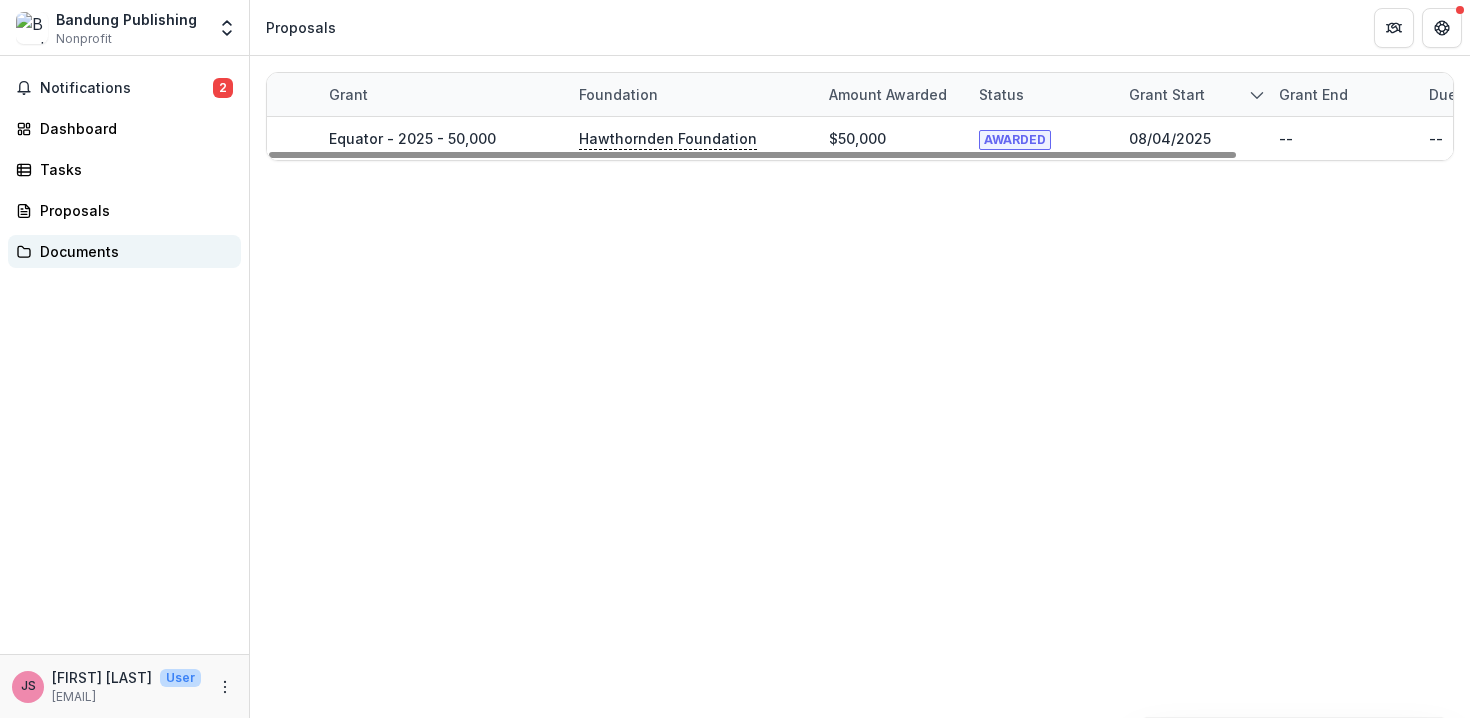 click on "Documents" at bounding box center [124, 251] 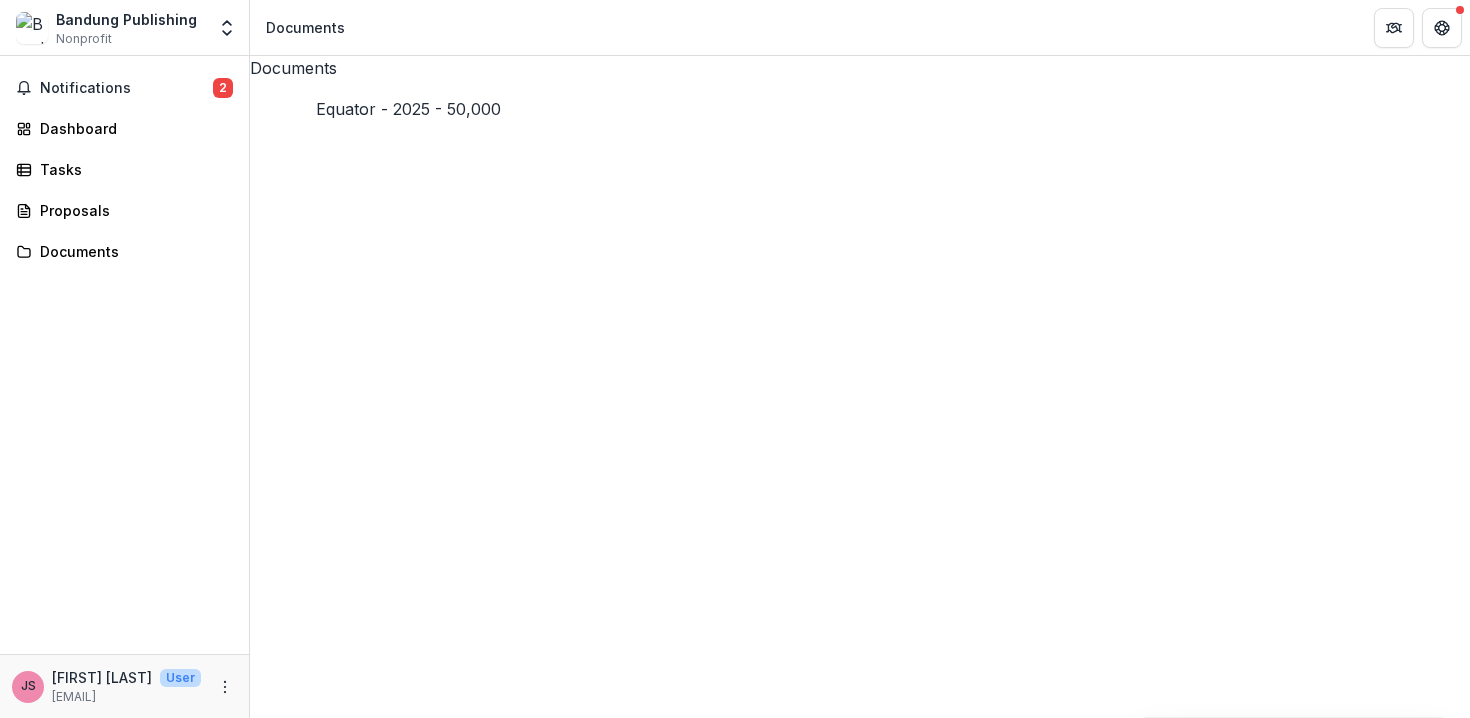 click on "Equator - 2025 - 50,000" at bounding box center [342, 1352] 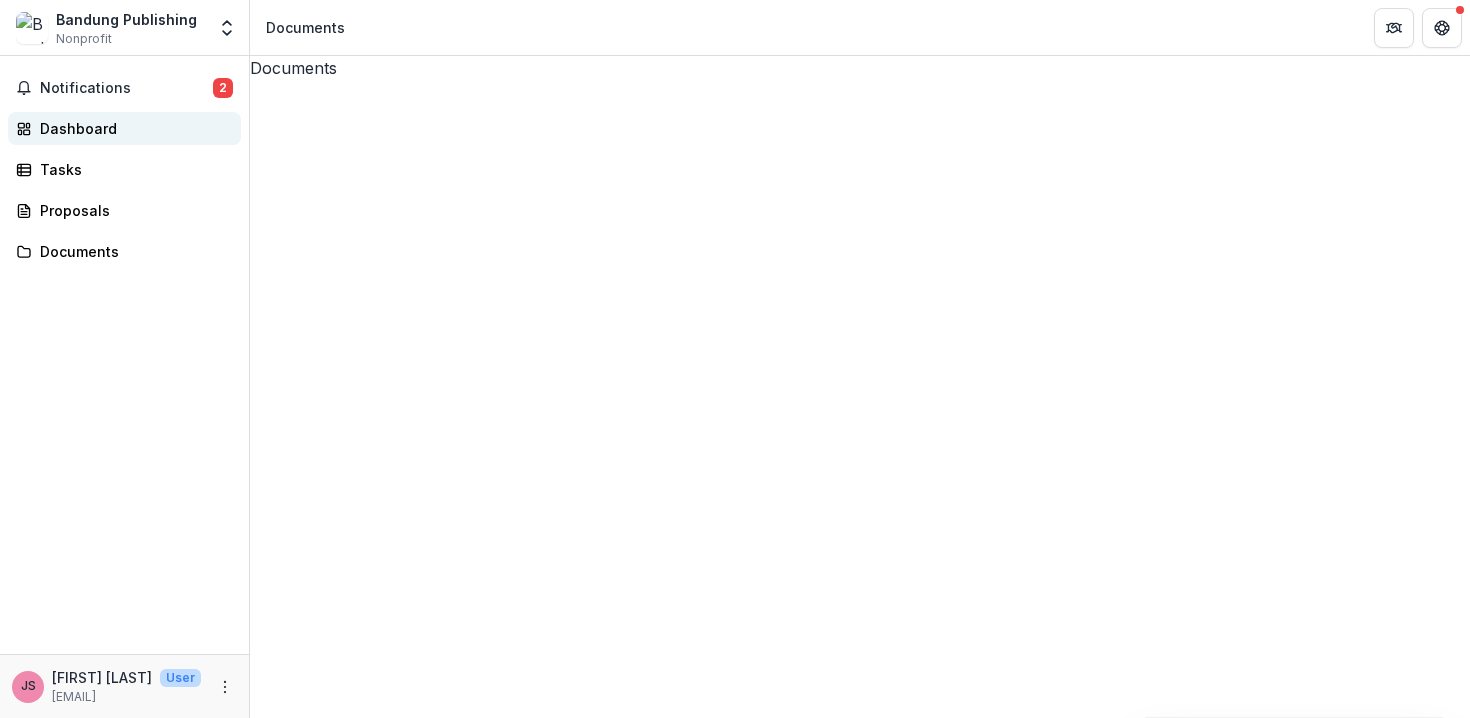 click on "Dashboard" at bounding box center (132, 128) 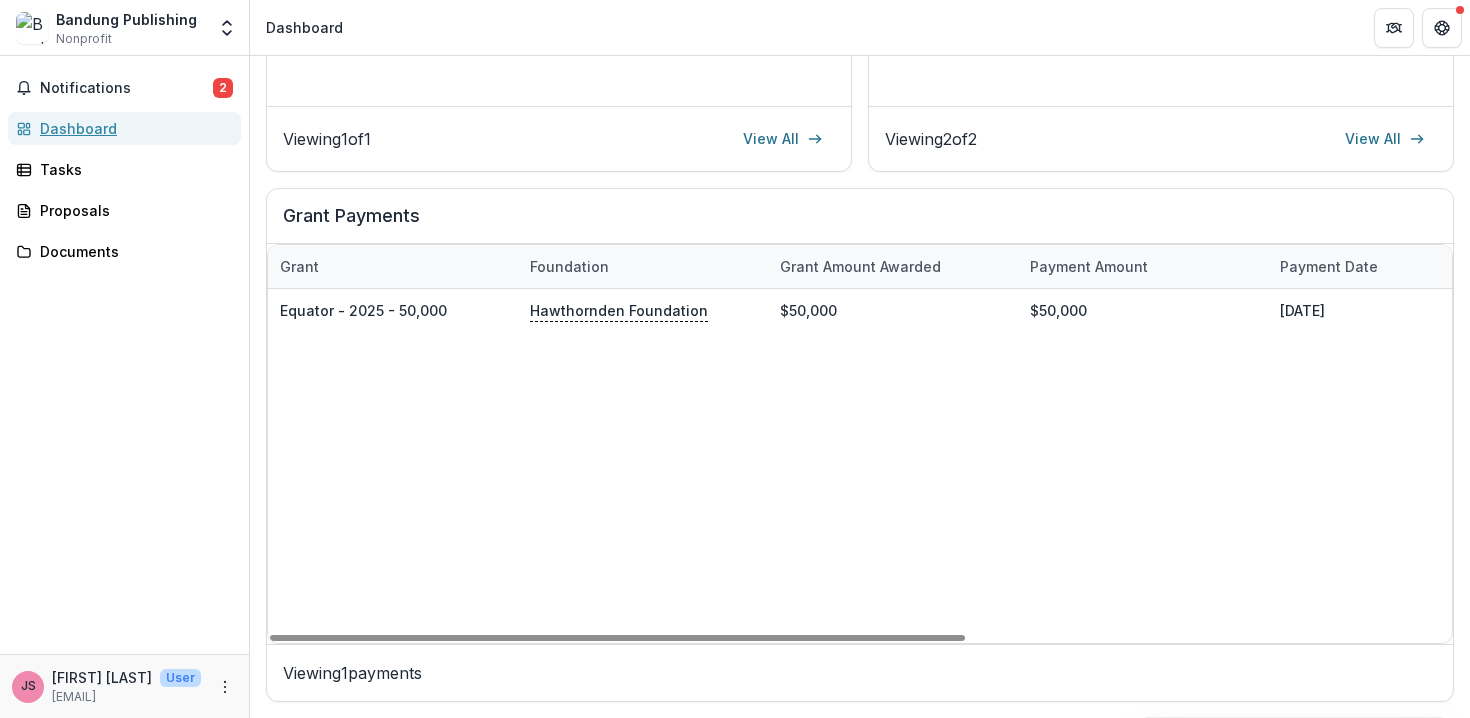 scroll, scrollTop: 0, scrollLeft: 0, axis: both 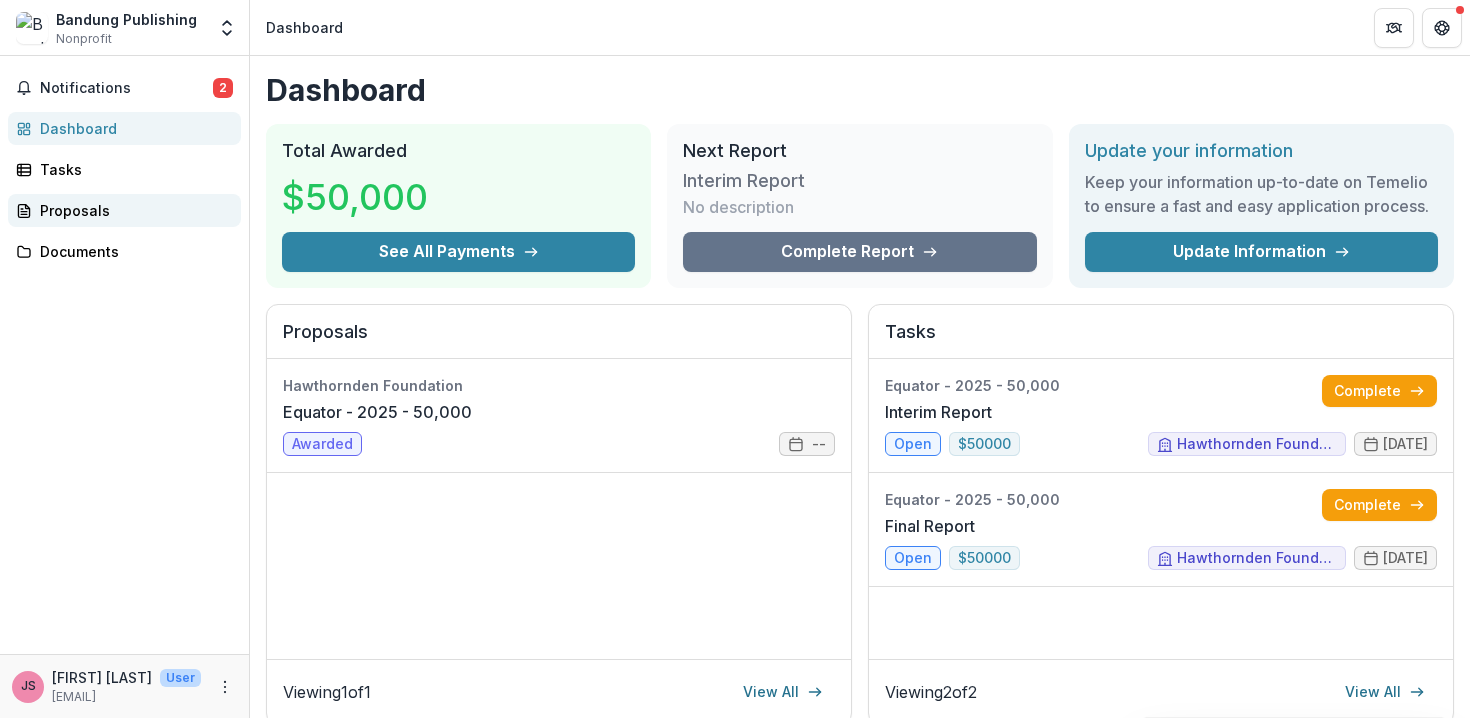 click on "Proposals" at bounding box center (132, 210) 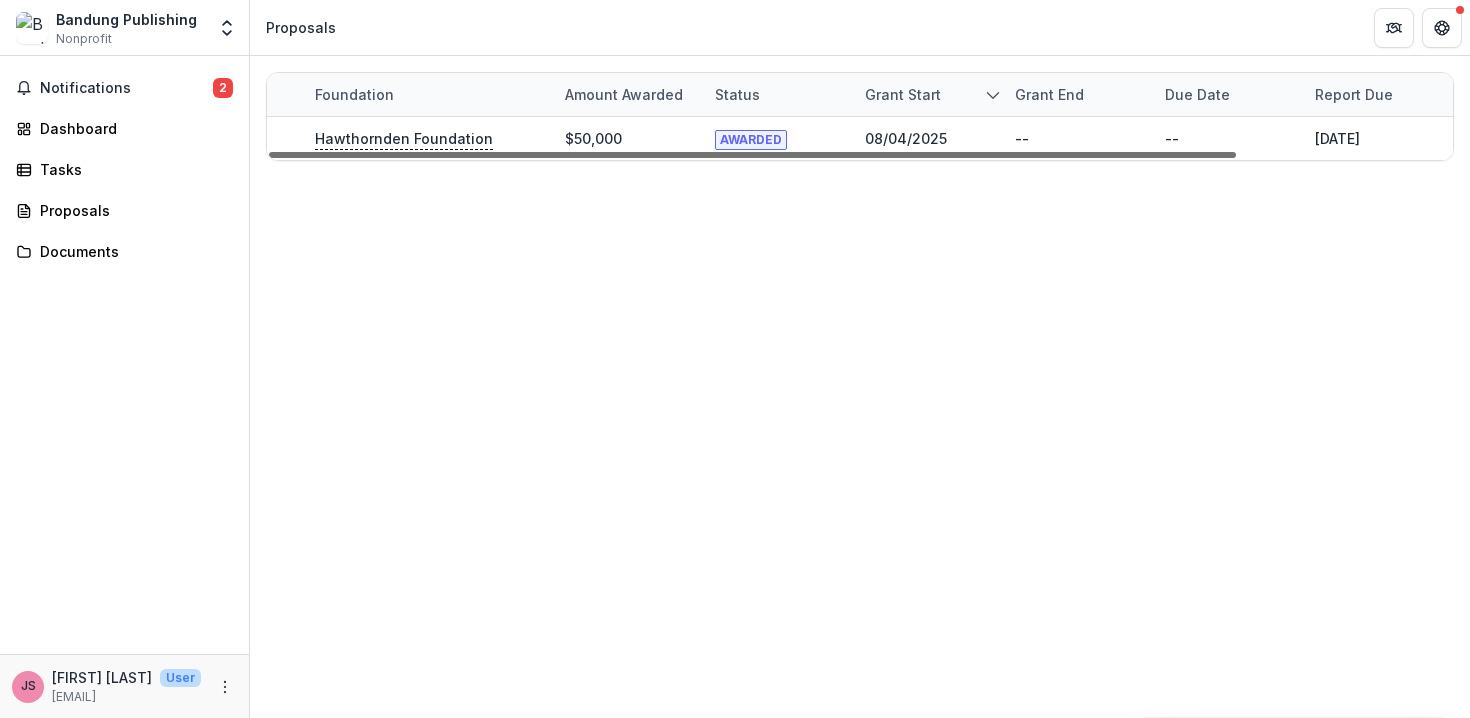 scroll, scrollTop: 0, scrollLeft: 0, axis: both 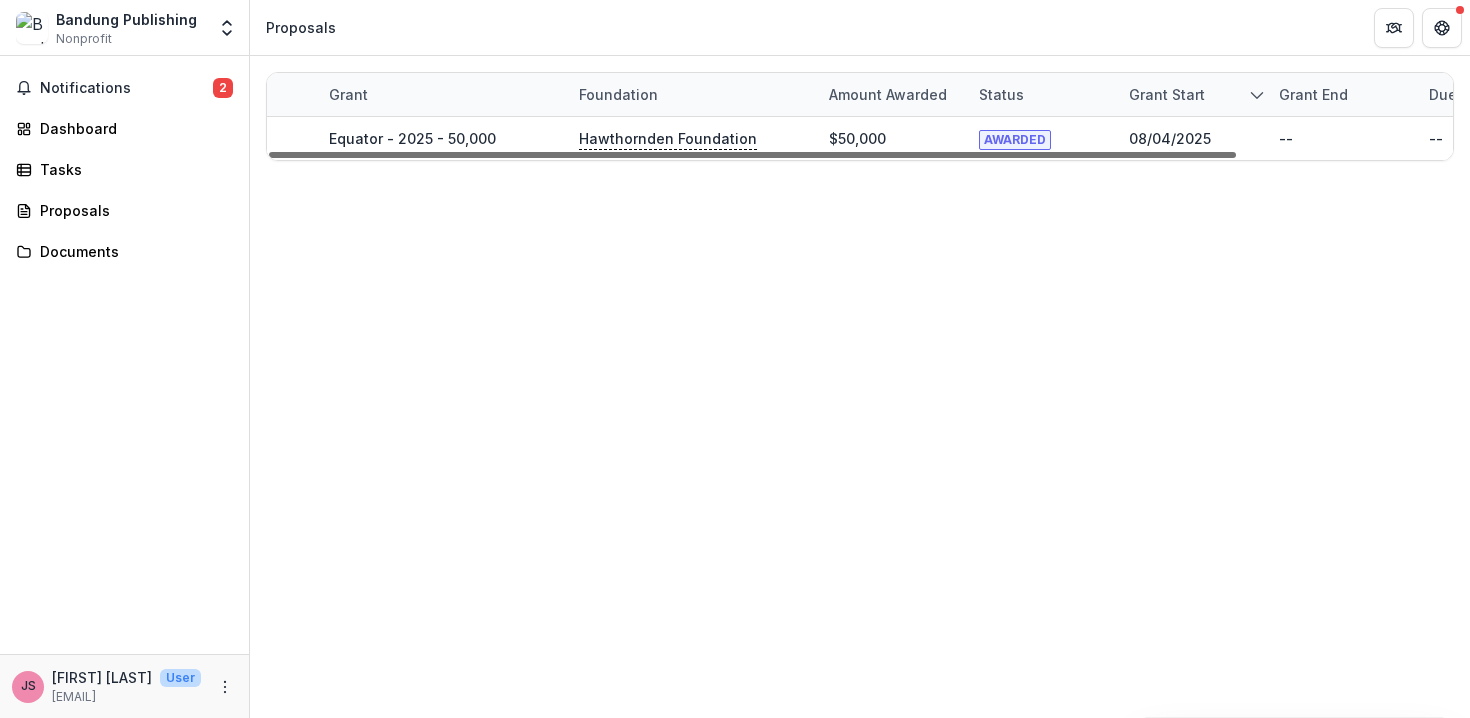 drag, startPoint x: 534, startPoint y: 154, endPoint x: 340, endPoint y: 166, distance: 194.37077 